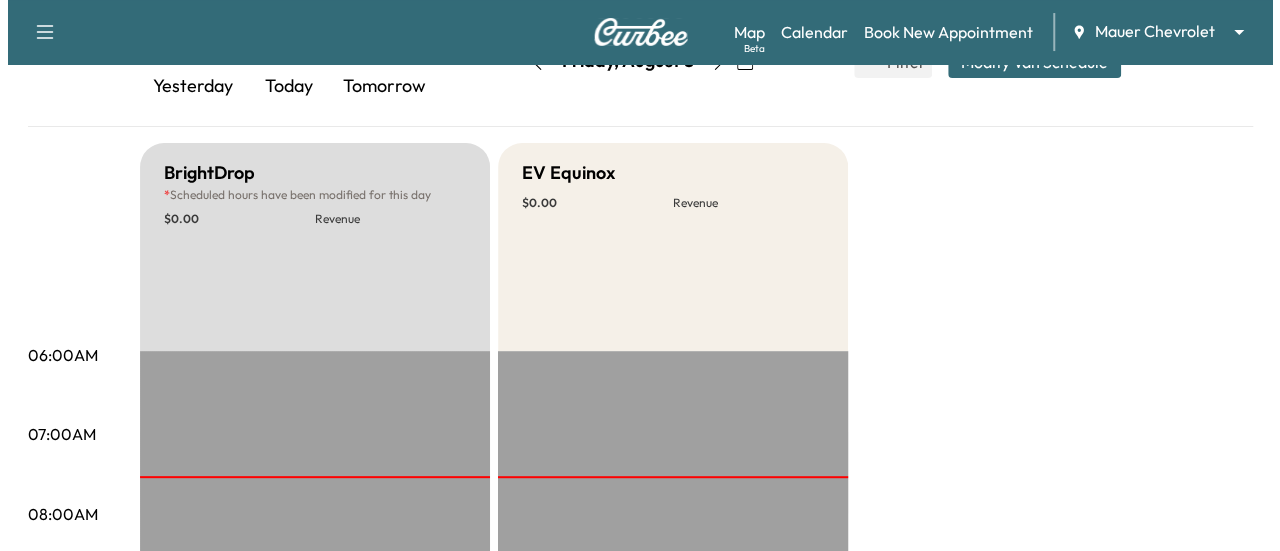 scroll, scrollTop: 0, scrollLeft: 0, axis: both 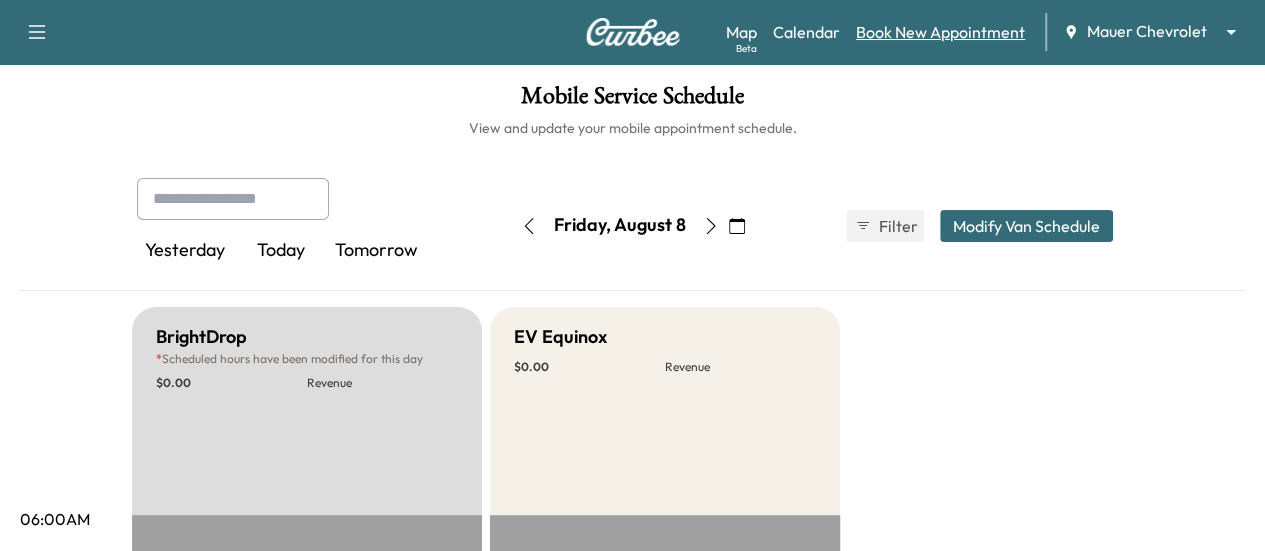 click on "Book New Appointment" at bounding box center [940, 32] 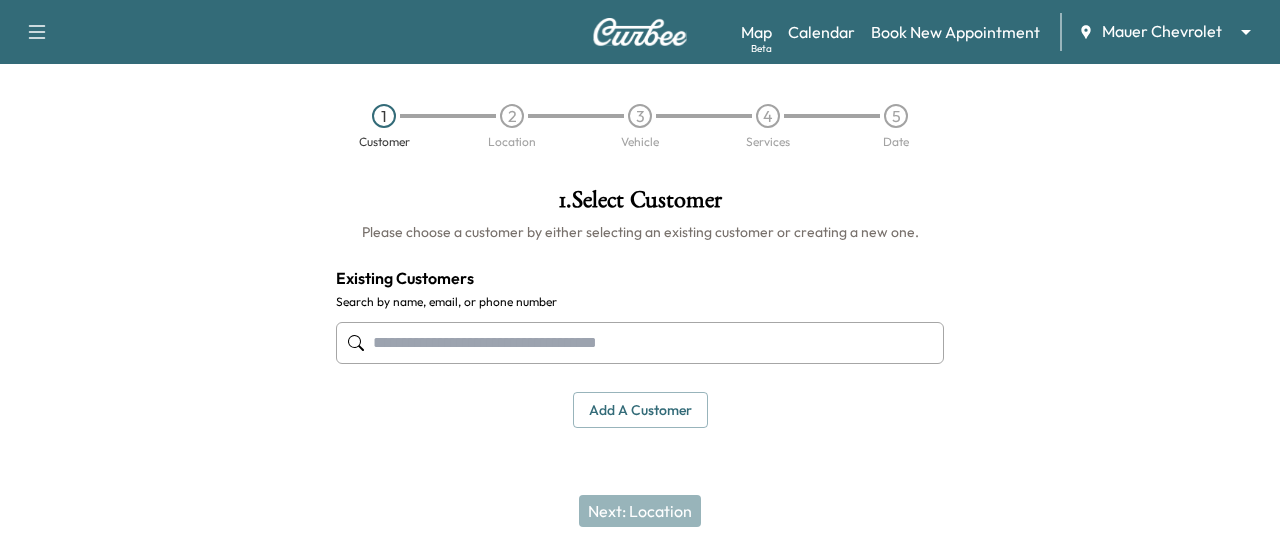click at bounding box center (640, 343) 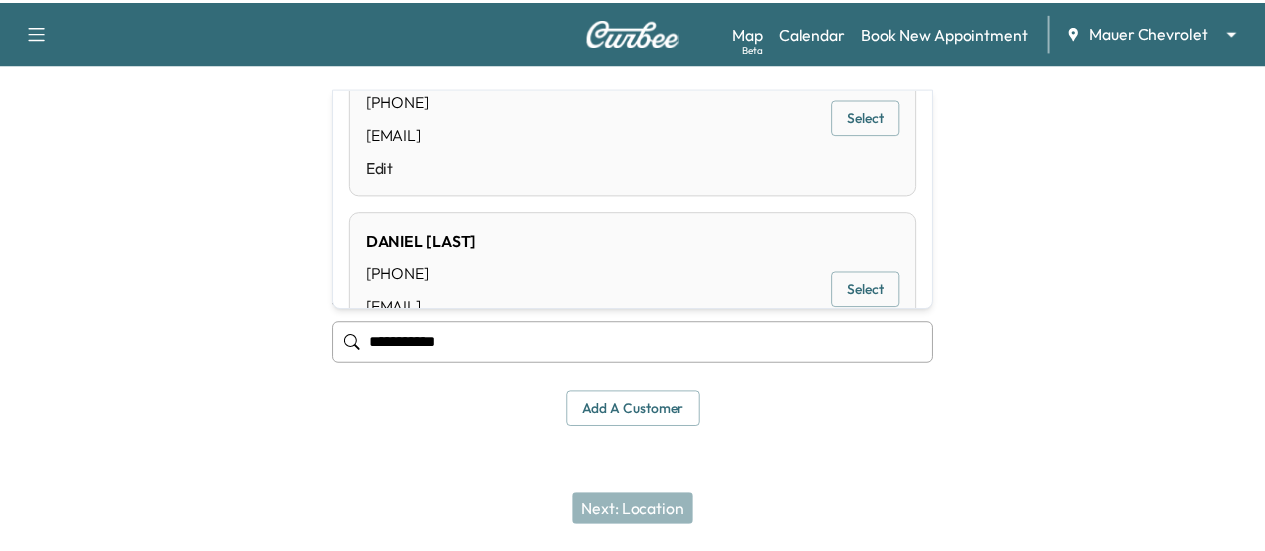 scroll, scrollTop: 0, scrollLeft: 0, axis: both 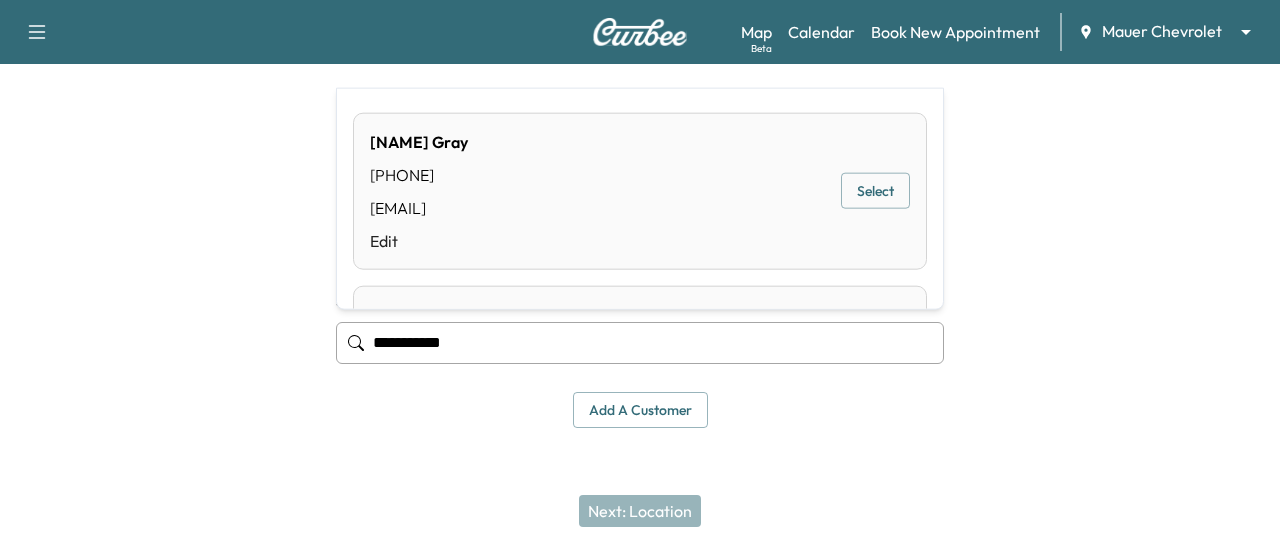 click on "Select" at bounding box center (875, 191) 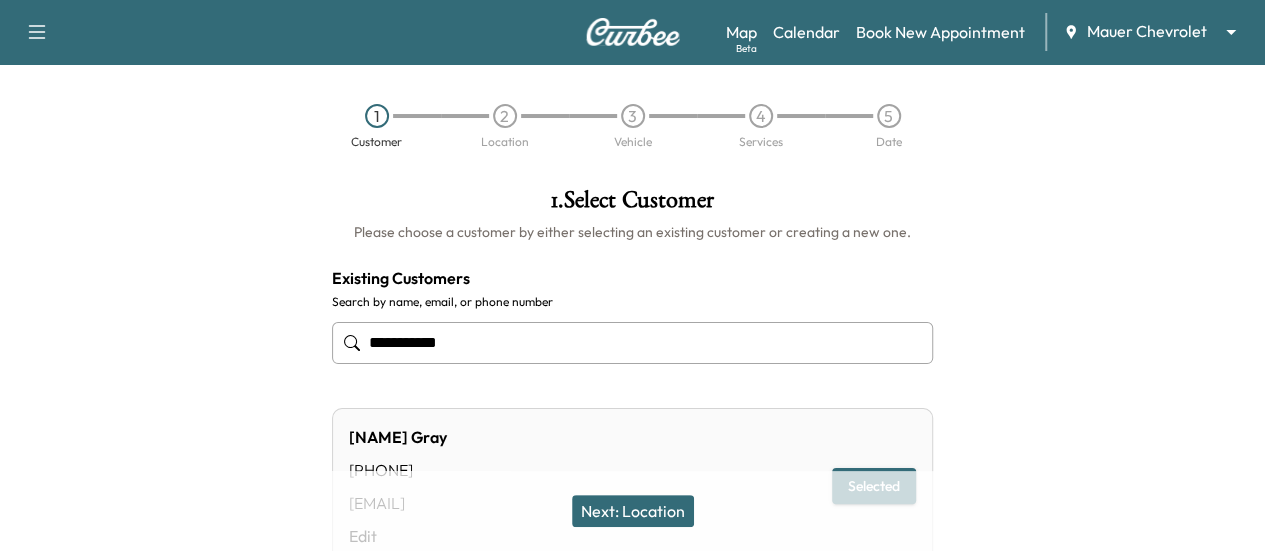 scroll, scrollTop: 100, scrollLeft: 0, axis: vertical 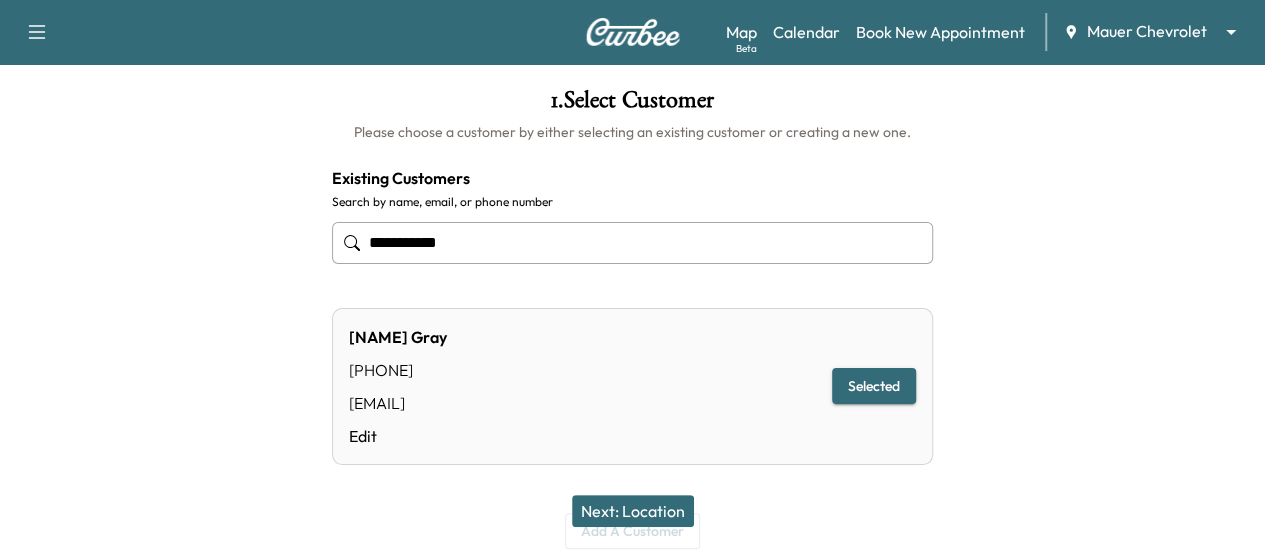 type on "**********" 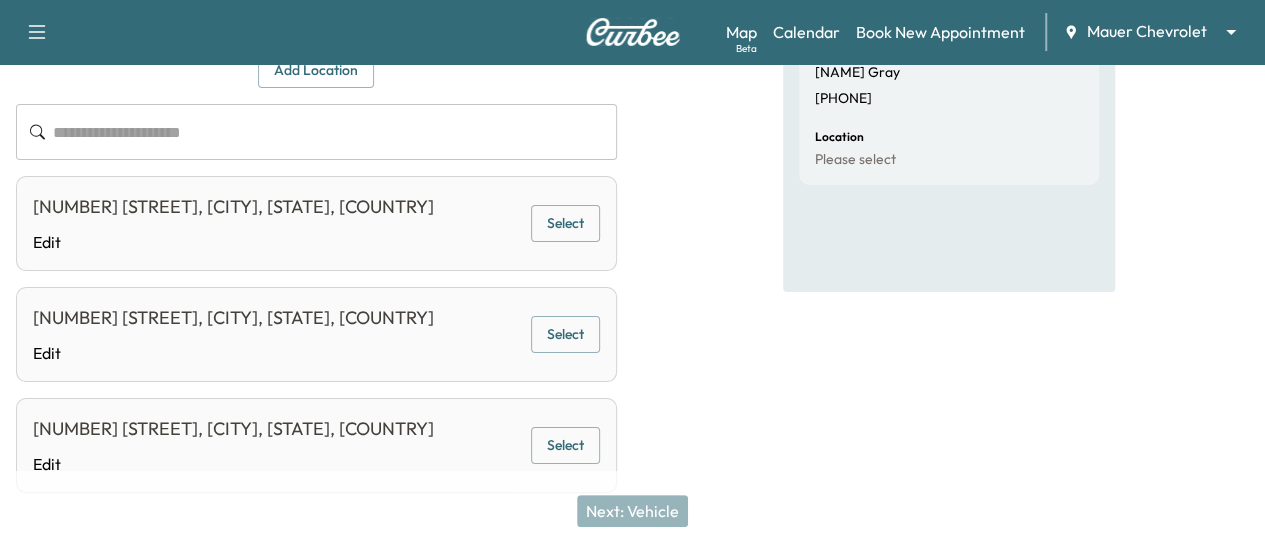 scroll, scrollTop: 200, scrollLeft: 0, axis: vertical 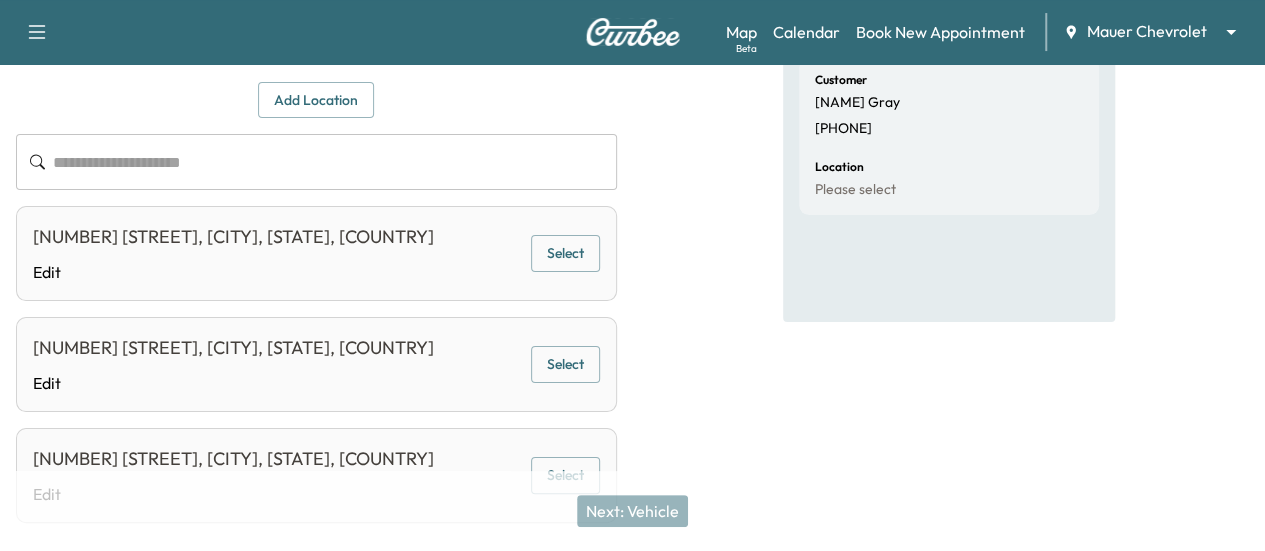 click on "Select" at bounding box center (565, 253) 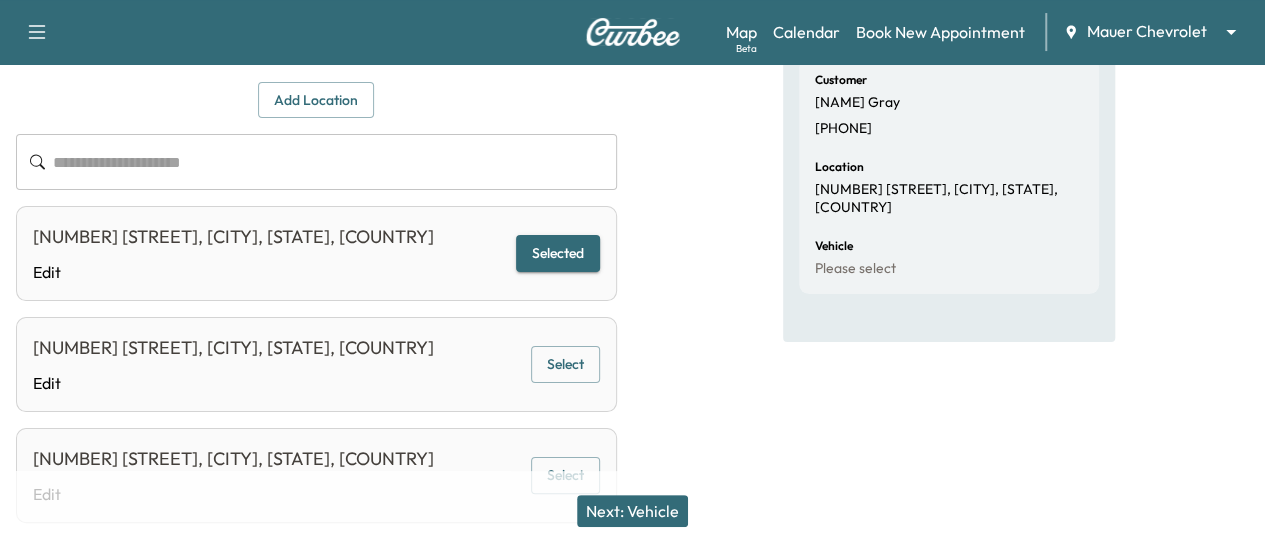 scroll, scrollTop: 300, scrollLeft: 0, axis: vertical 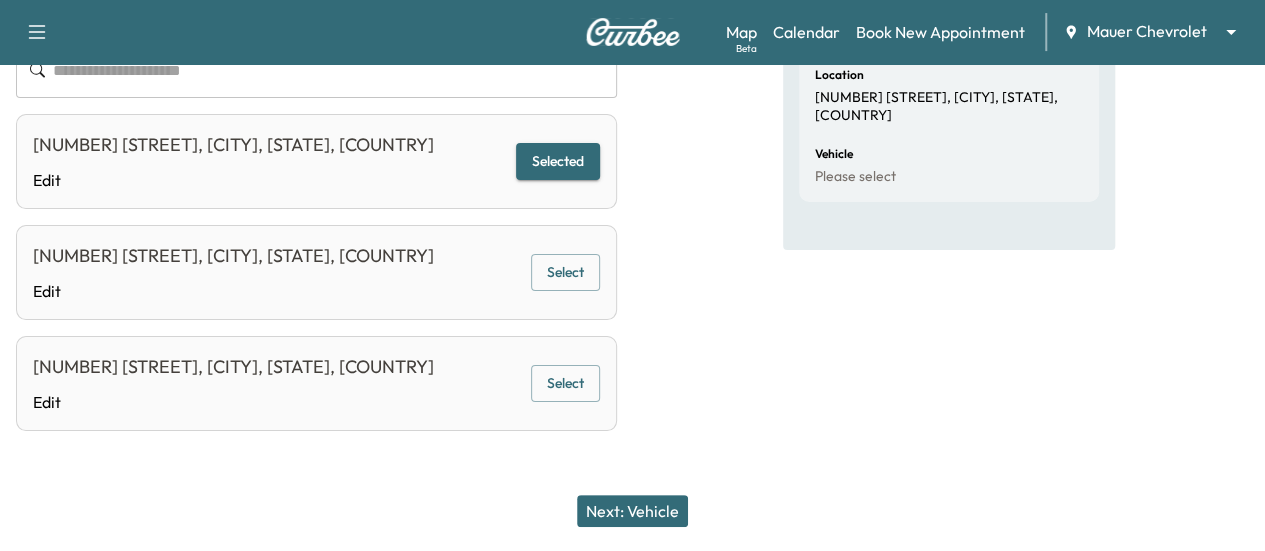 click on "Next: Vehicle" at bounding box center (632, 511) 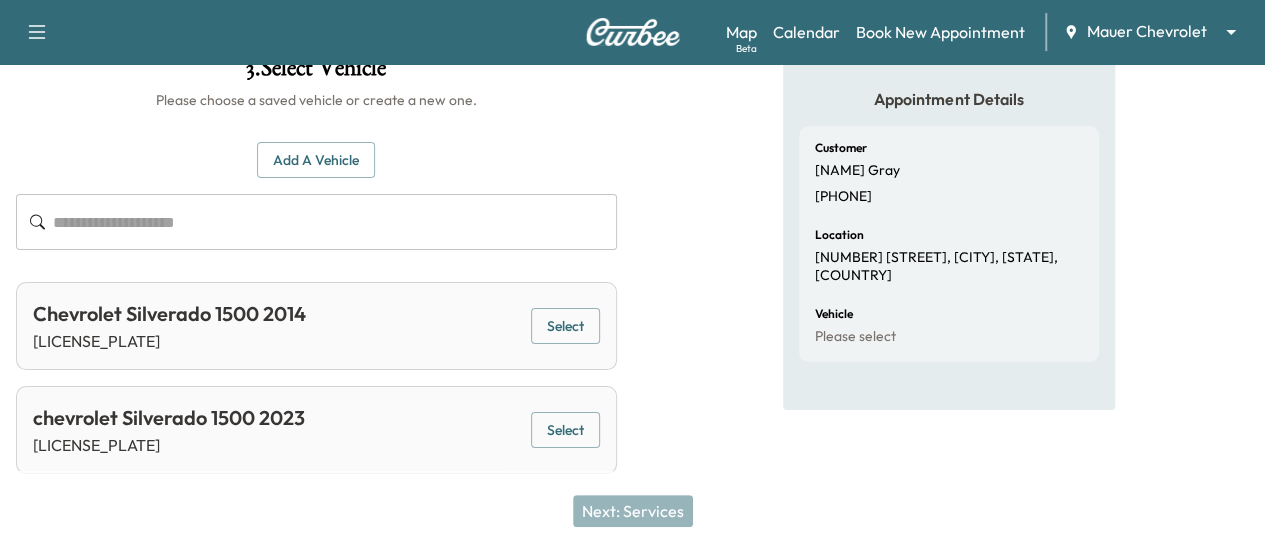 click on "Select" at bounding box center (565, 430) 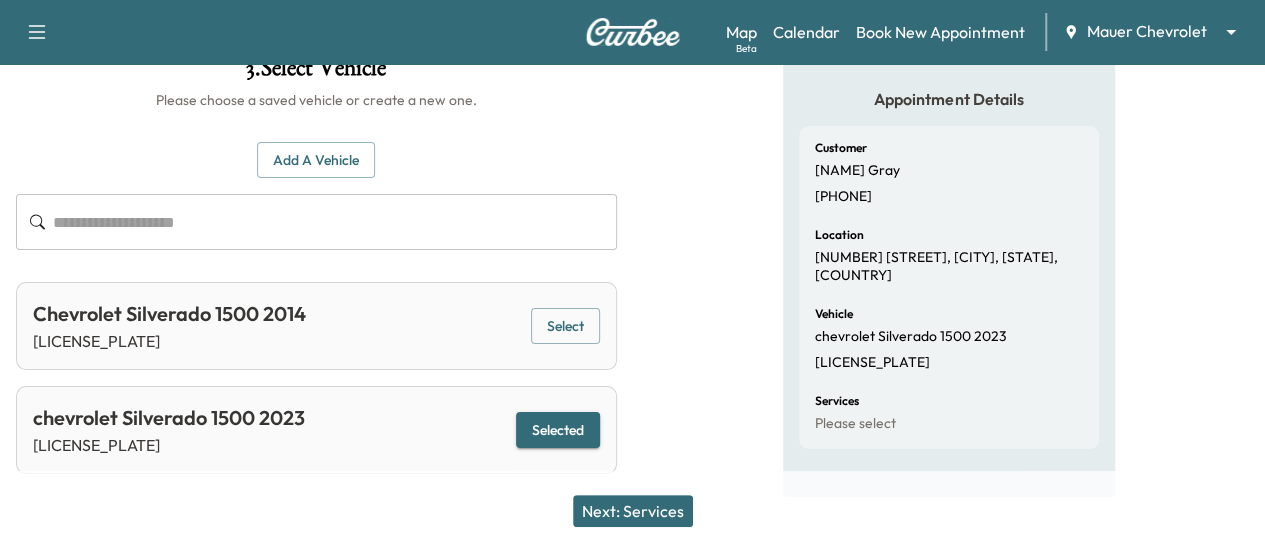 click on "Next: Services" at bounding box center (633, 511) 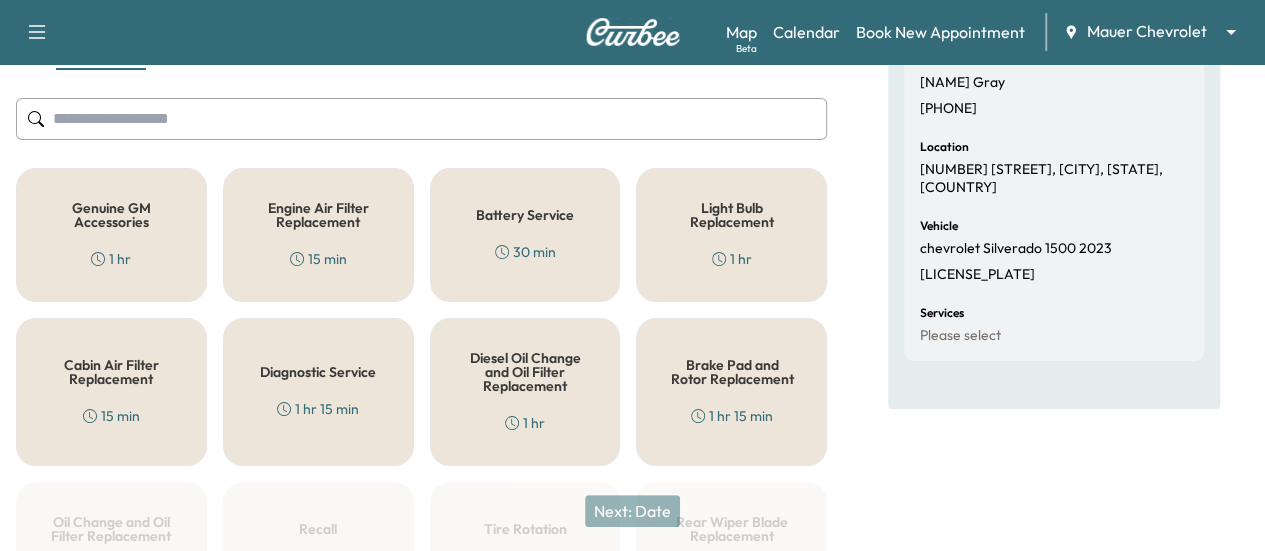 scroll, scrollTop: 432, scrollLeft: 0, axis: vertical 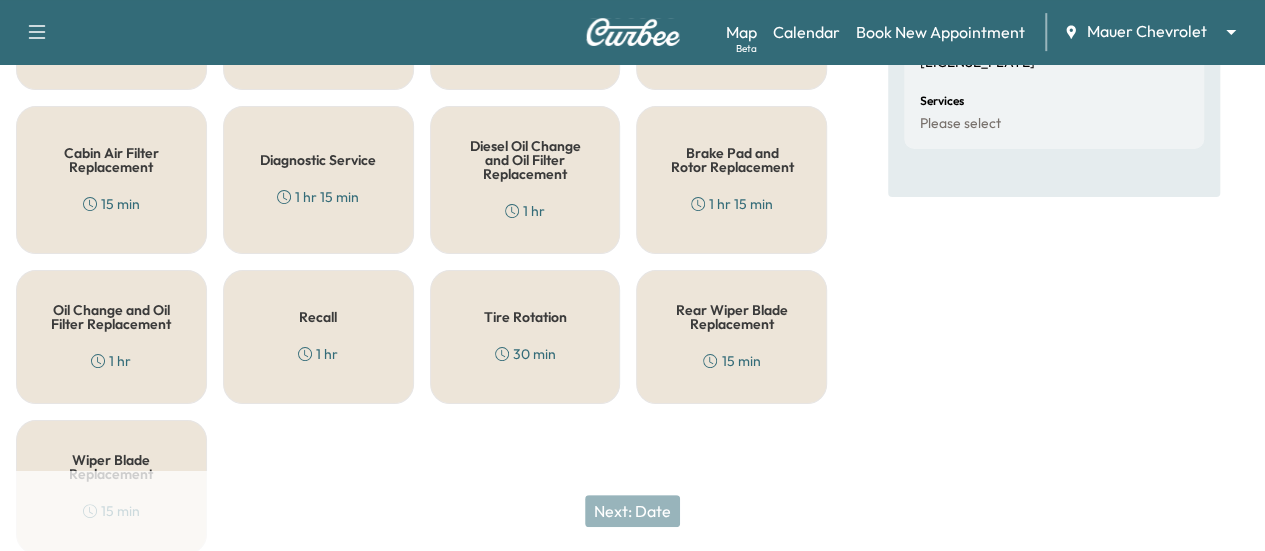 click on "Recall 1 hr" at bounding box center [318, 337] 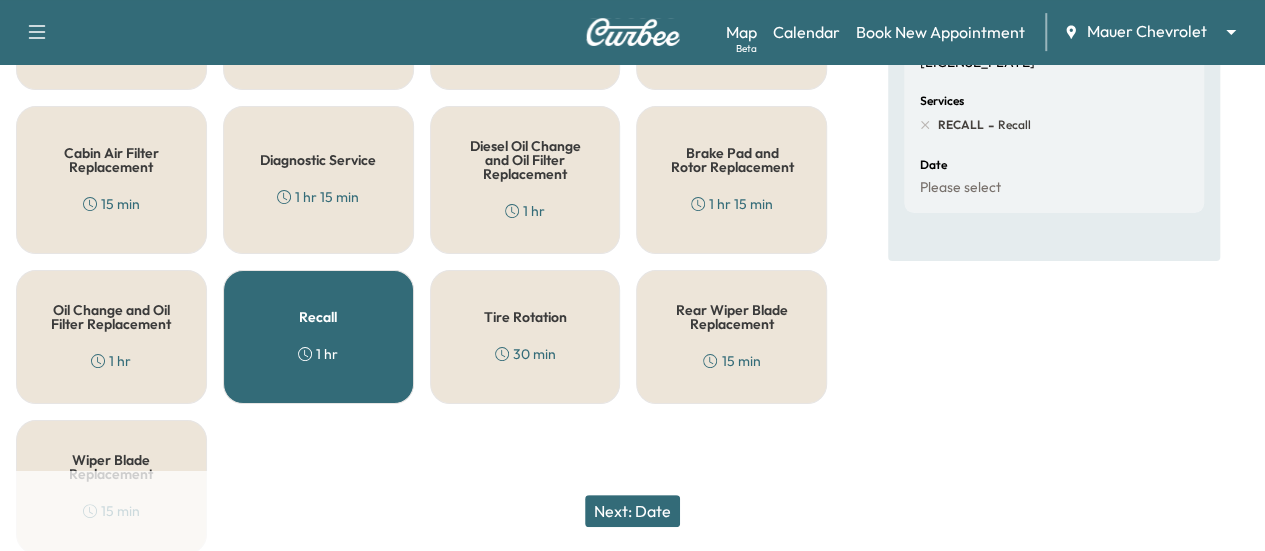 click on "Next: Date" at bounding box center (632, 511) 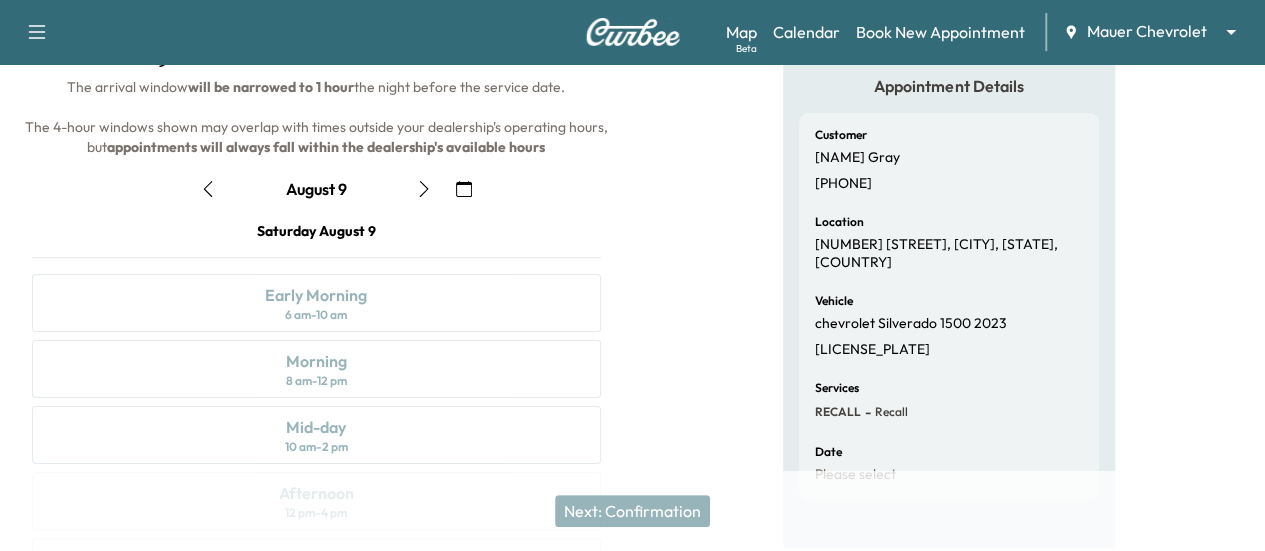 scroll, scrollTop: 132, scrollLeft: 0, axis: vertical 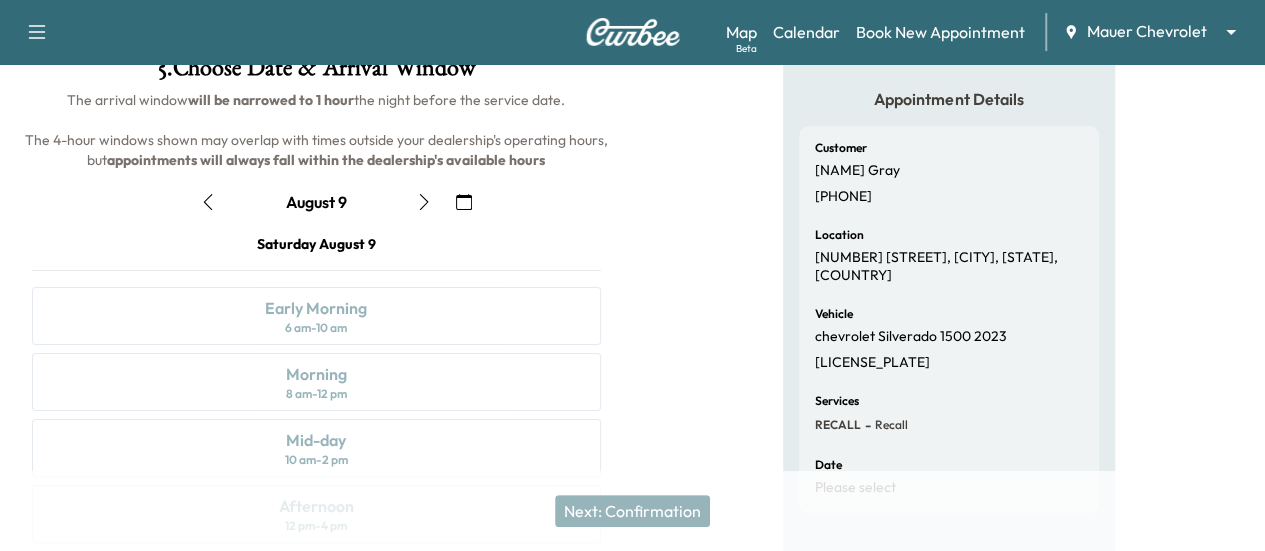 click at bounding box center [424, 202] 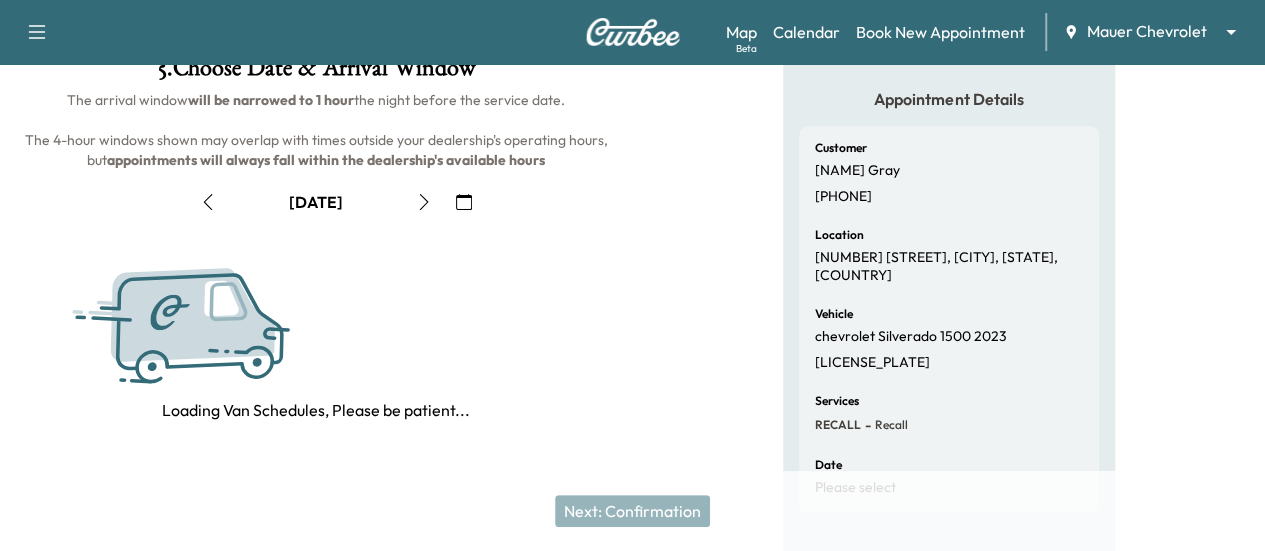 click at bounding box center [424, 202] 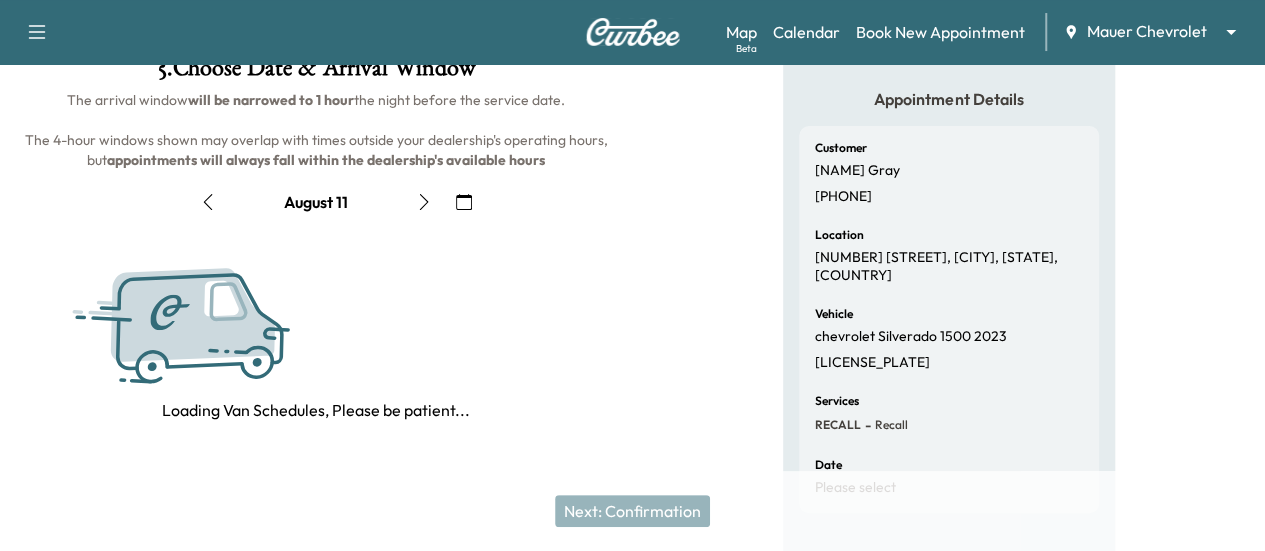 click at bounding box center (424, 202) 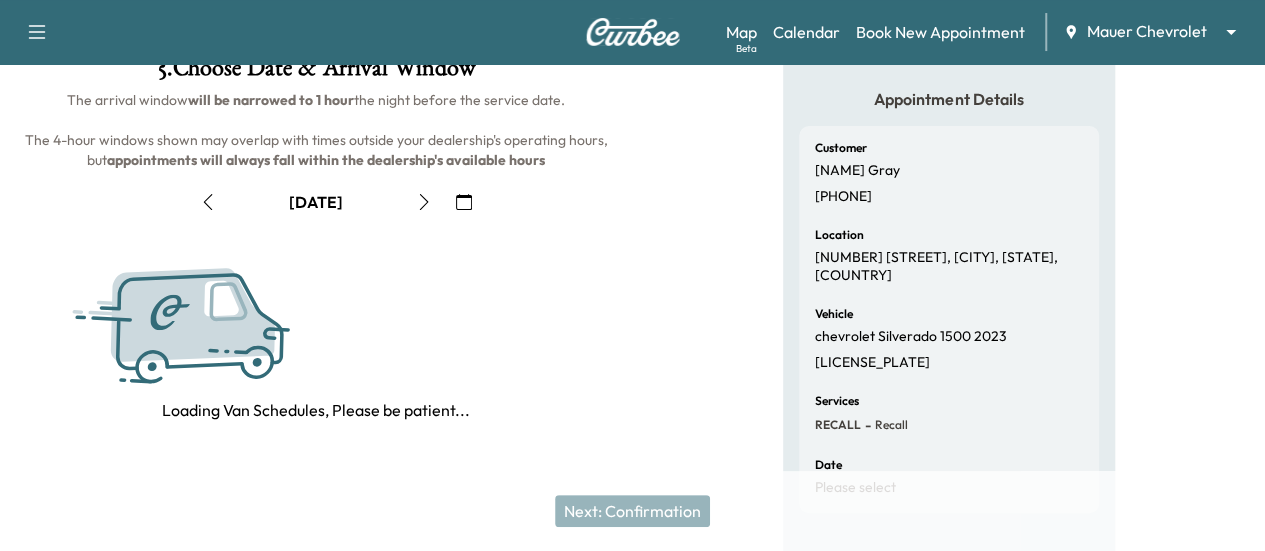 click at bounding box center (424, 202) 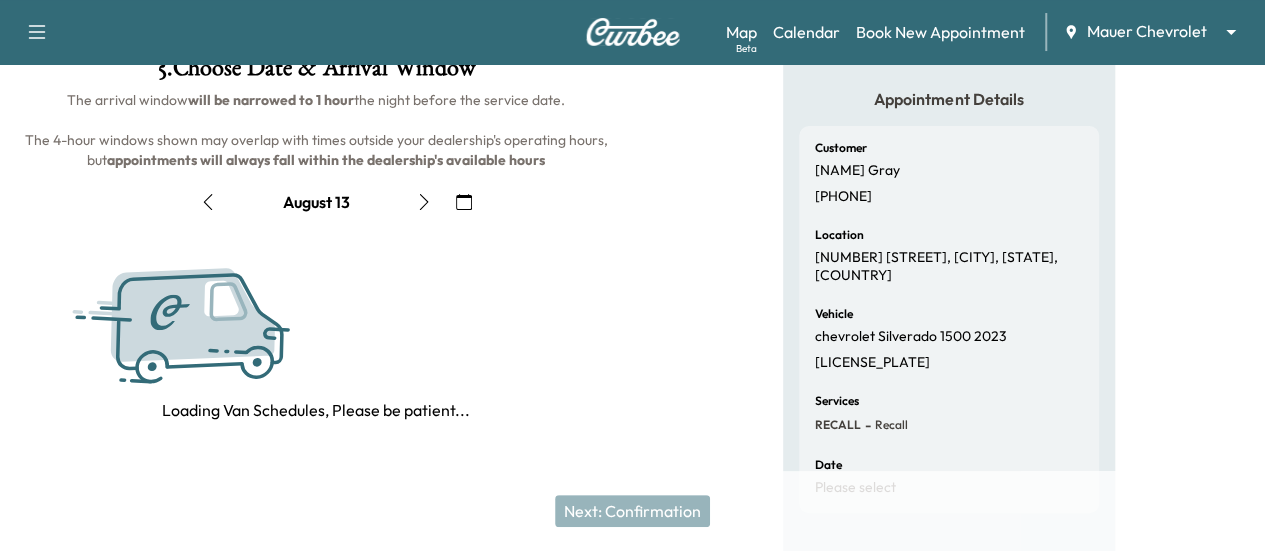 click at bounding box center (424, 202) 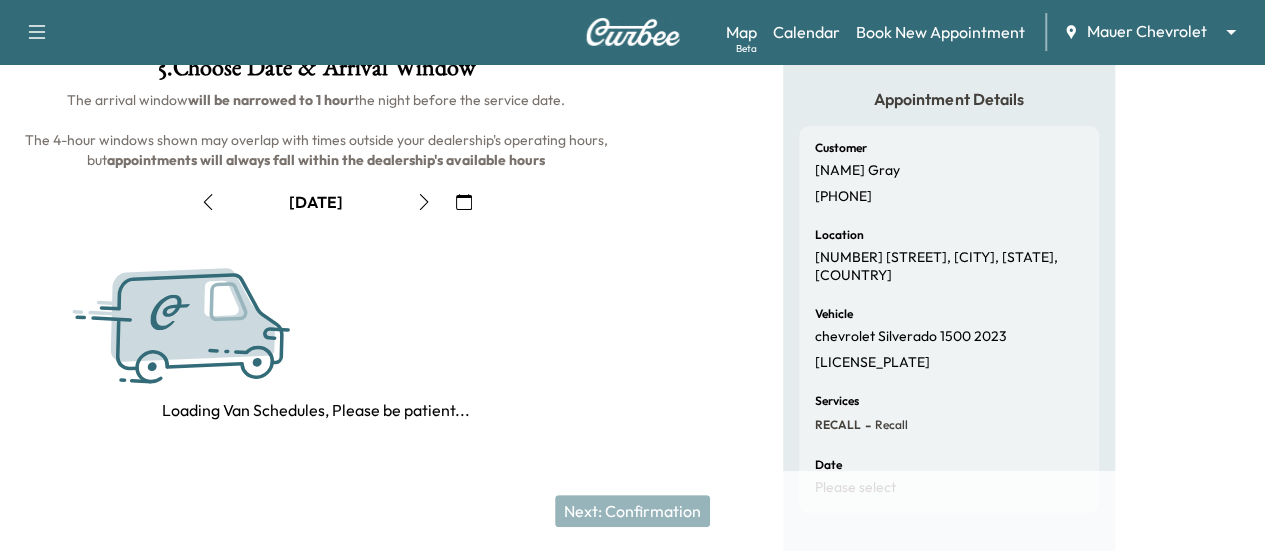 click at bounding box center (424, 202) 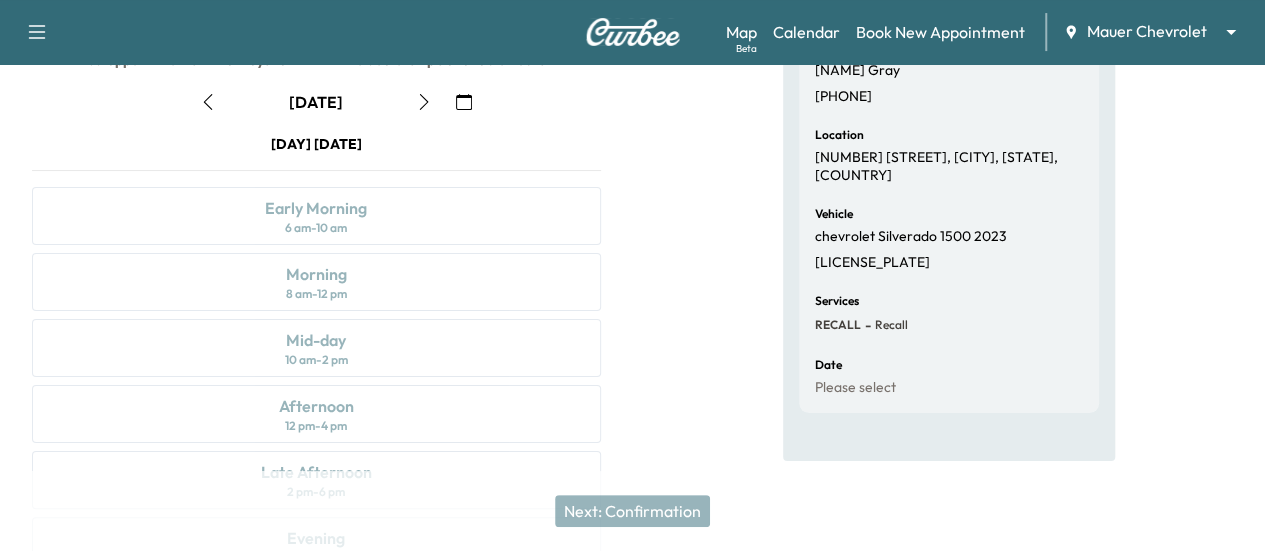 scroll, scrollTop: 132, scrollLeft: 0, axis: vertical 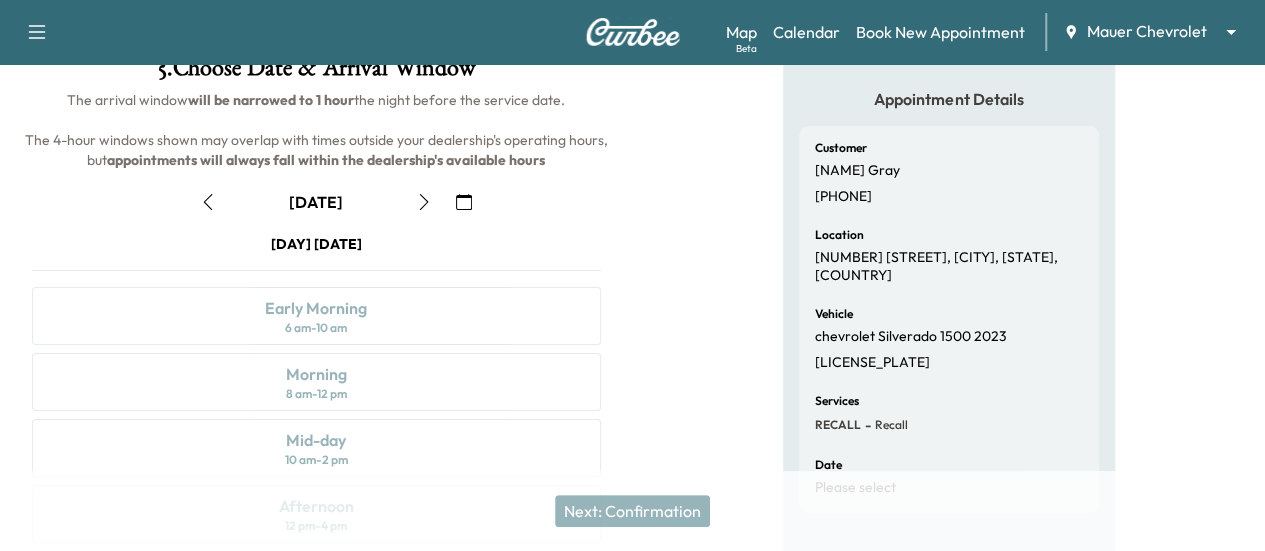 click at bounding box center [208, 202] 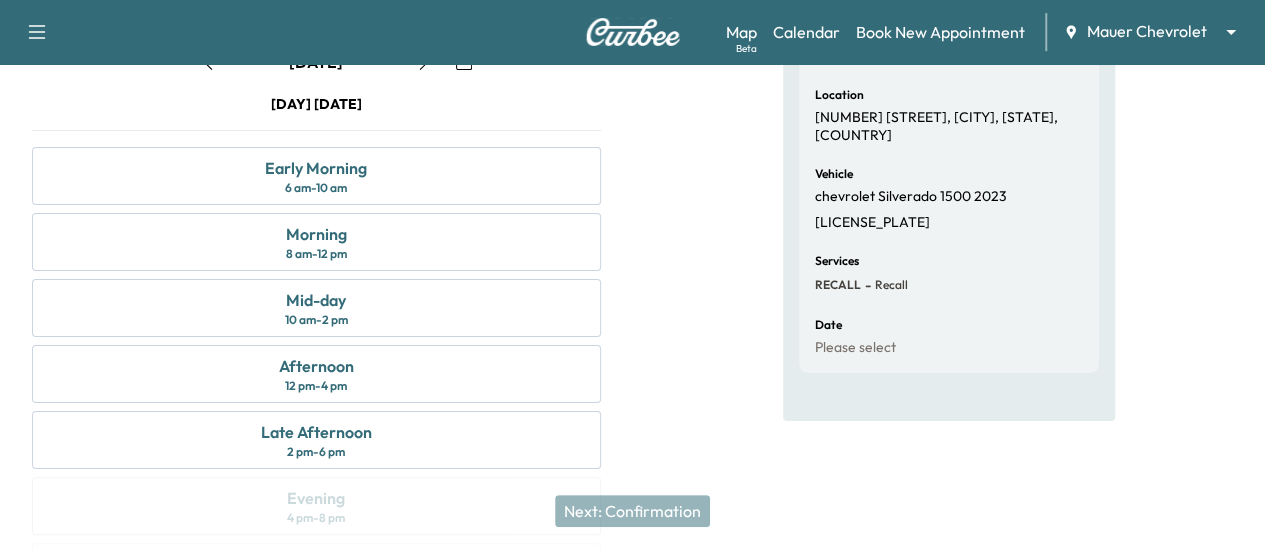 scroll, scrollTop: 232, scrollLeft: 0, axis: vertical 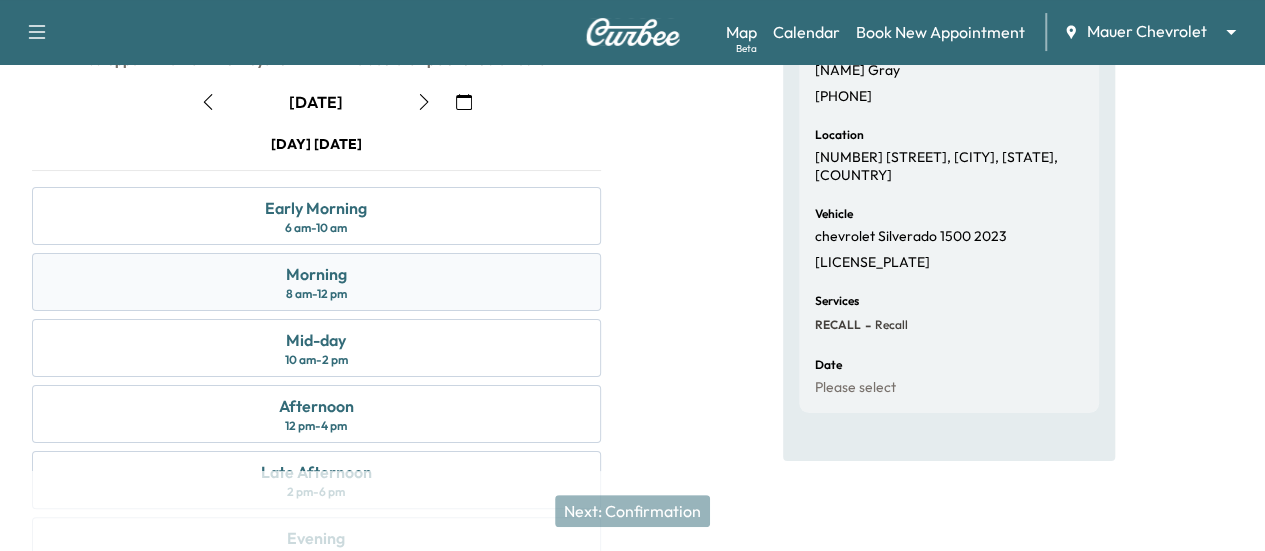 click on "Morning 8 am  -  12 pm" at bounding box center [316, 282] 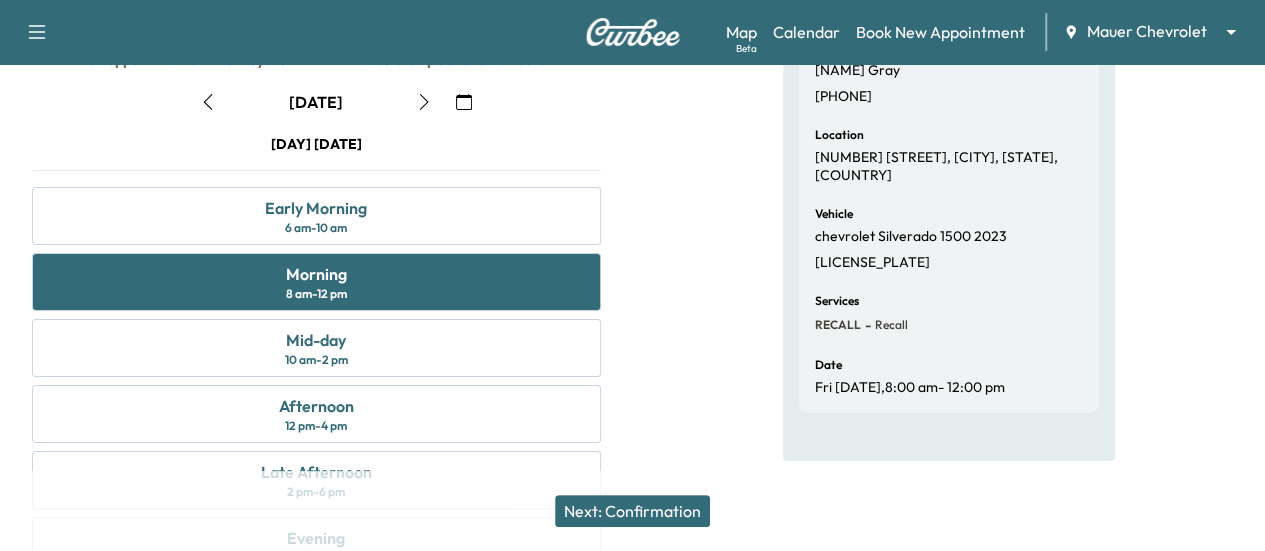click on "Next: Confirmation" at bounding box center [632, 511] 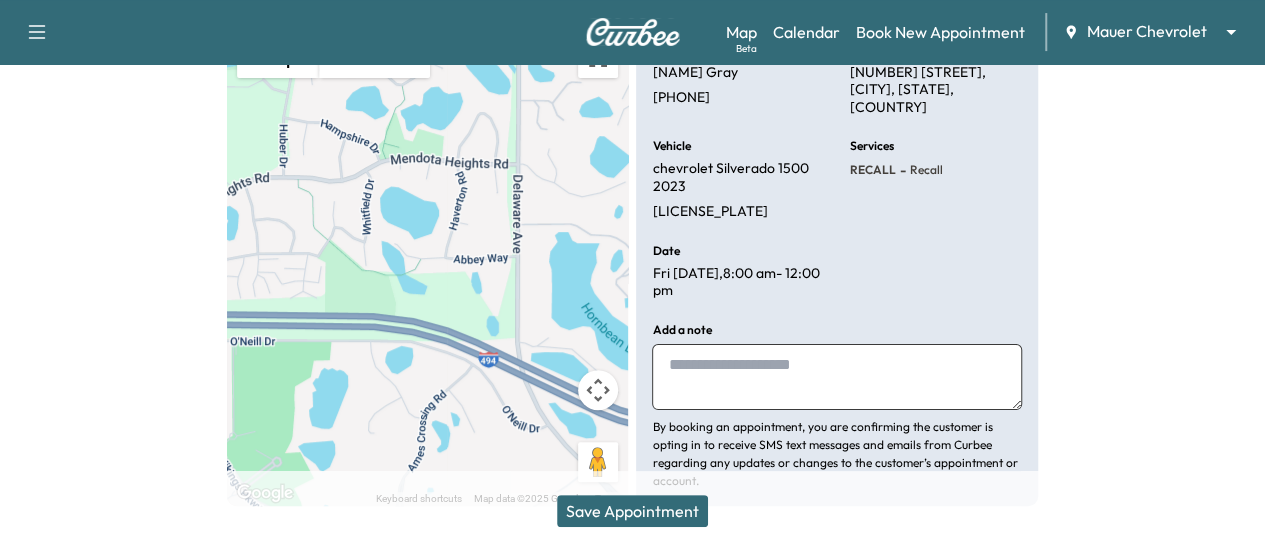 scroll, scrollTop: 299, scrollLeft: 0, axis: vertical 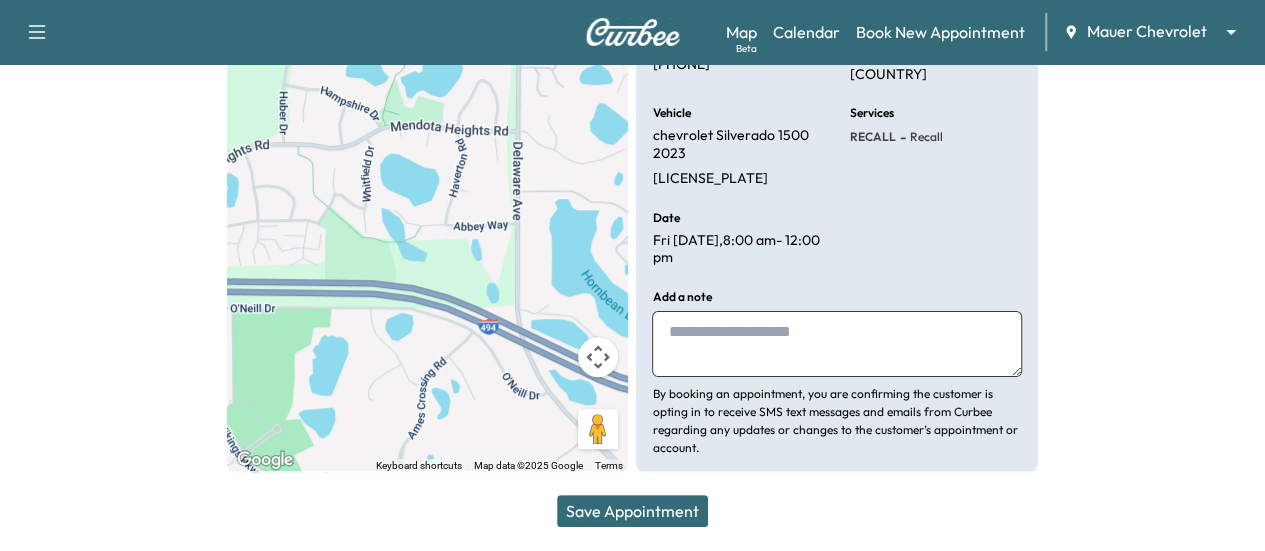 click on "Save Appointment" at bounding box center [632, 511] 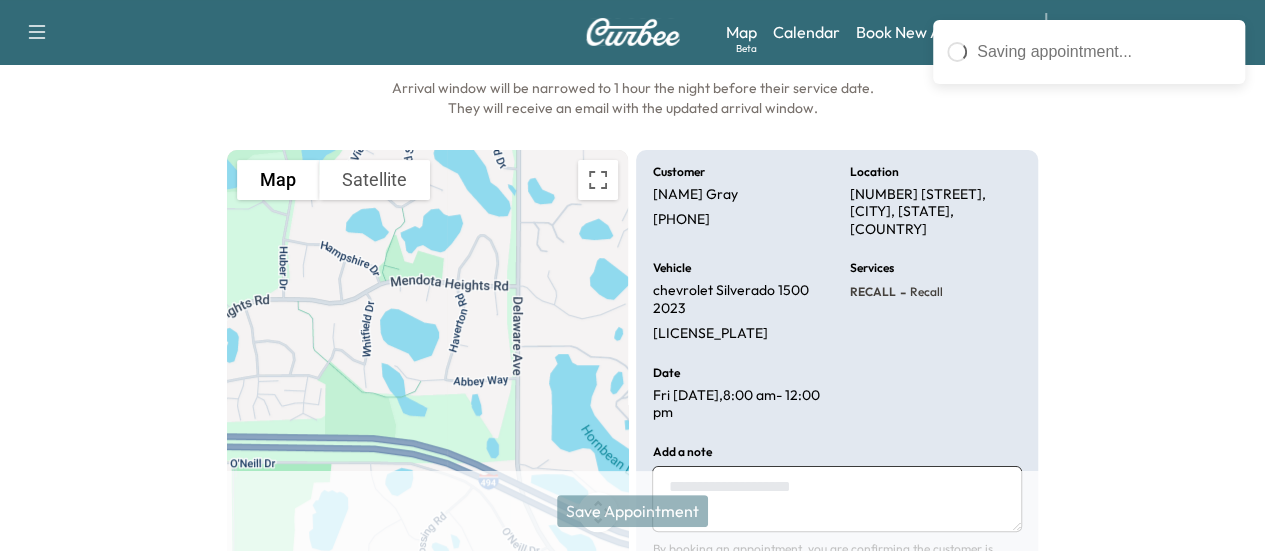 scroll, scrollTop: 0, scrollLeft: 0, axis: both 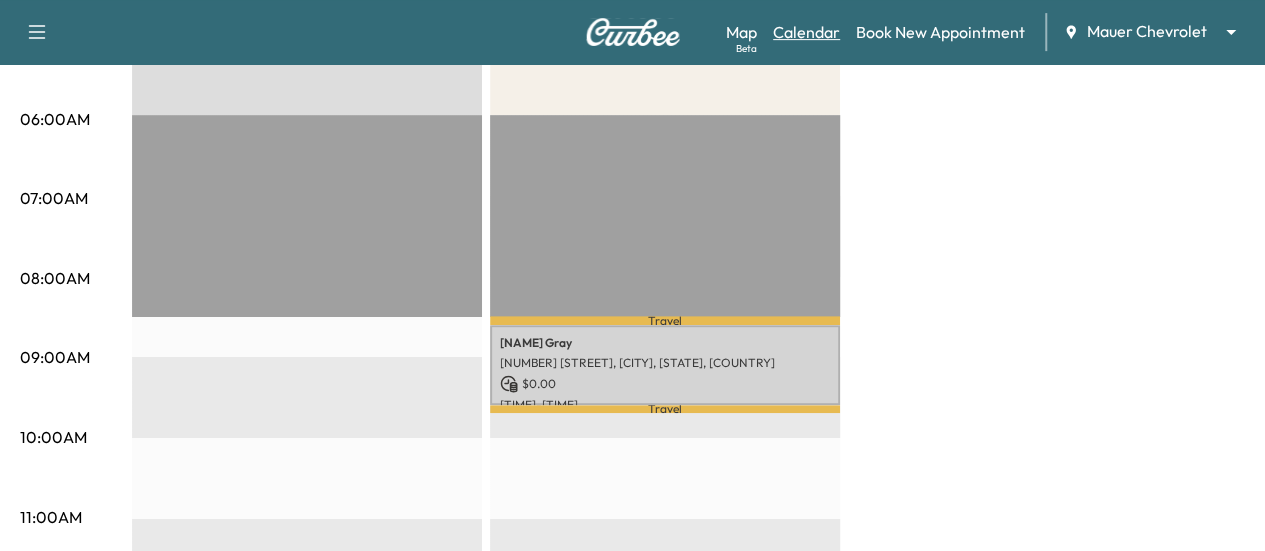 click on "Calendar" at bounding box center (806, 32) 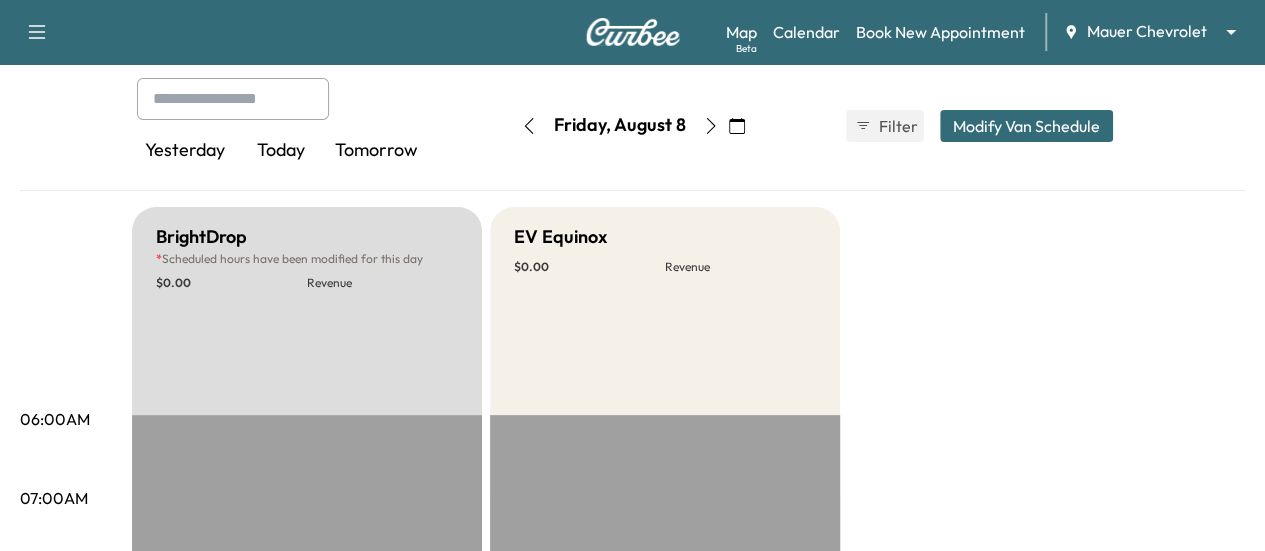 scroll, scrollTop: 45, scrollLeft: 0, axis: vertical 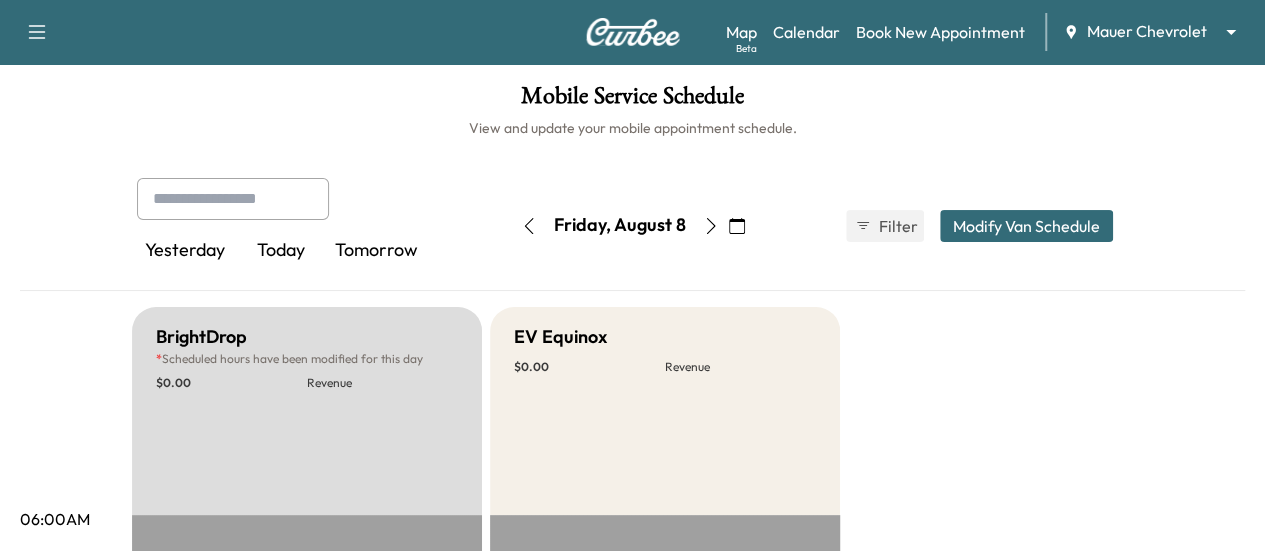 click 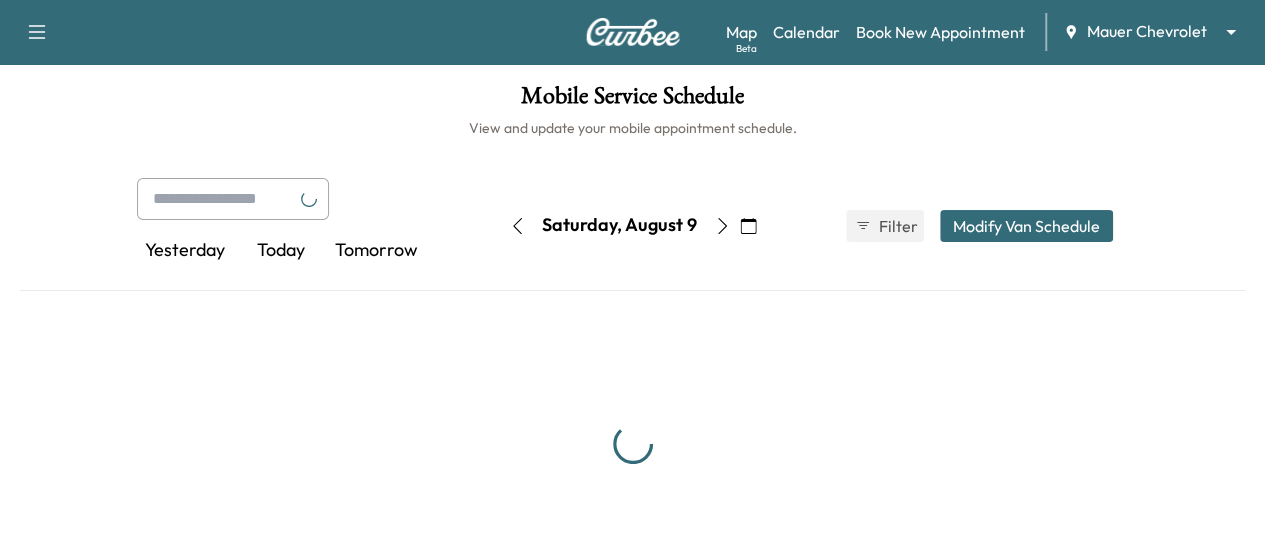 click 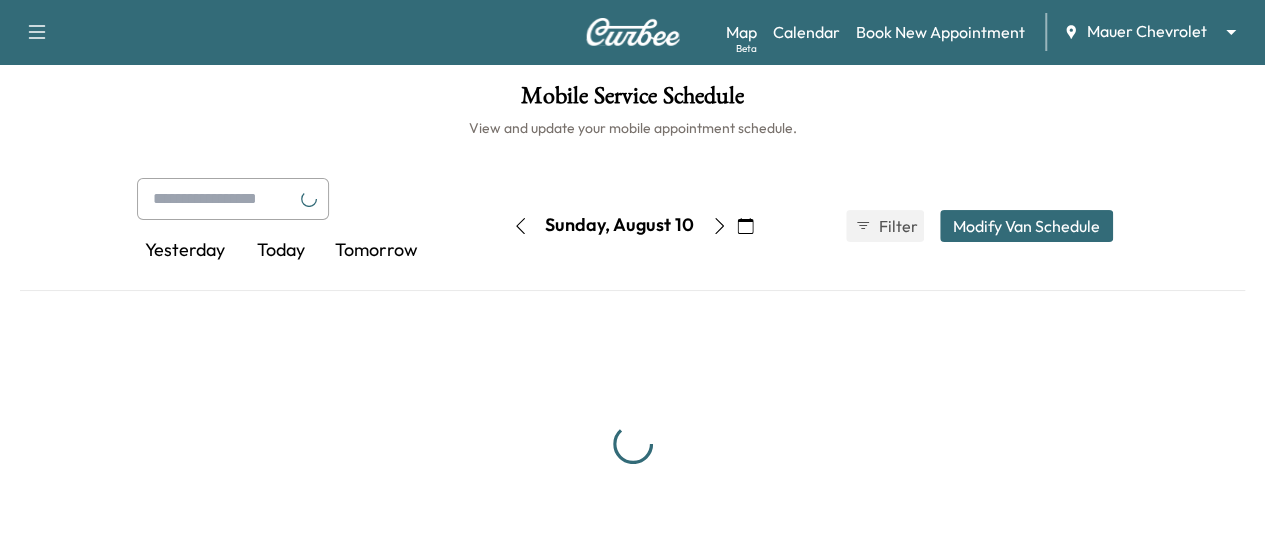 click 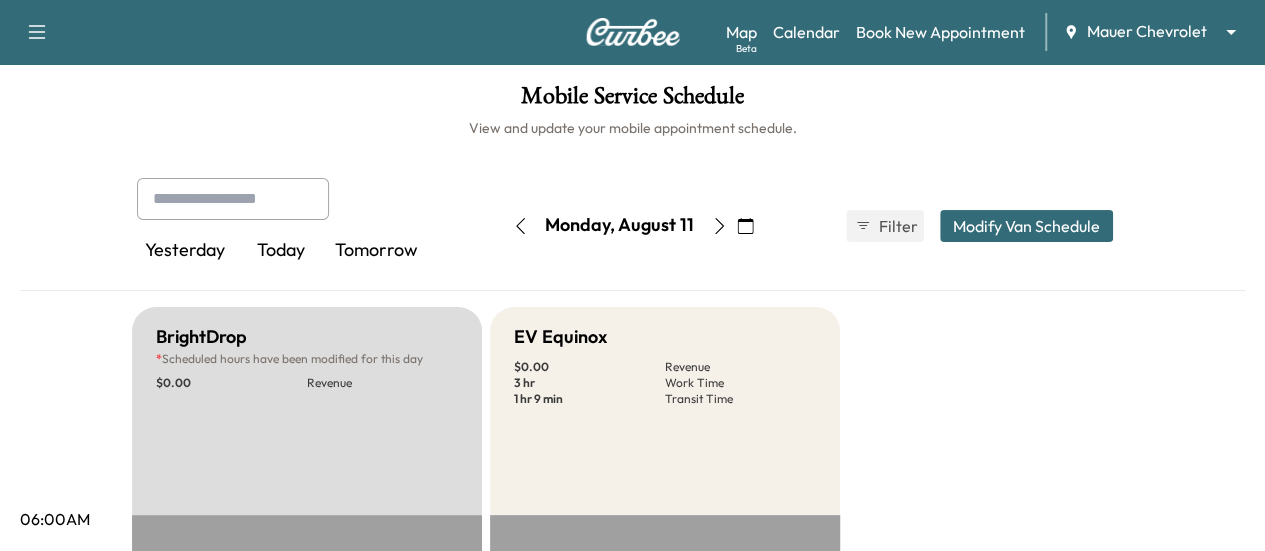 click at bounding box center [719, 226] 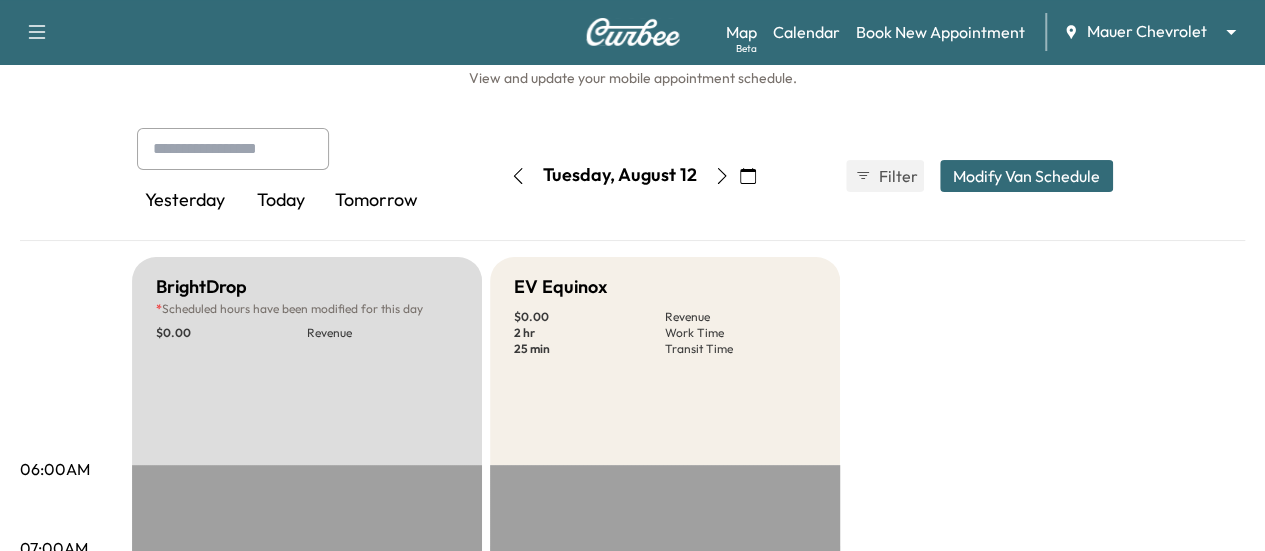 click at bounding box center [722, 176] 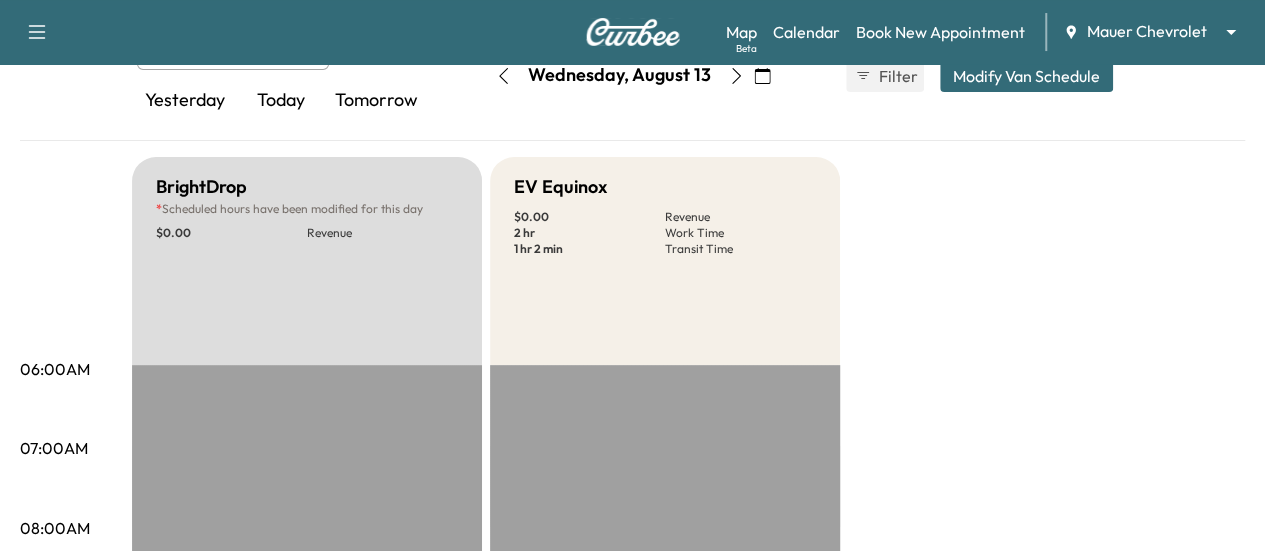 click 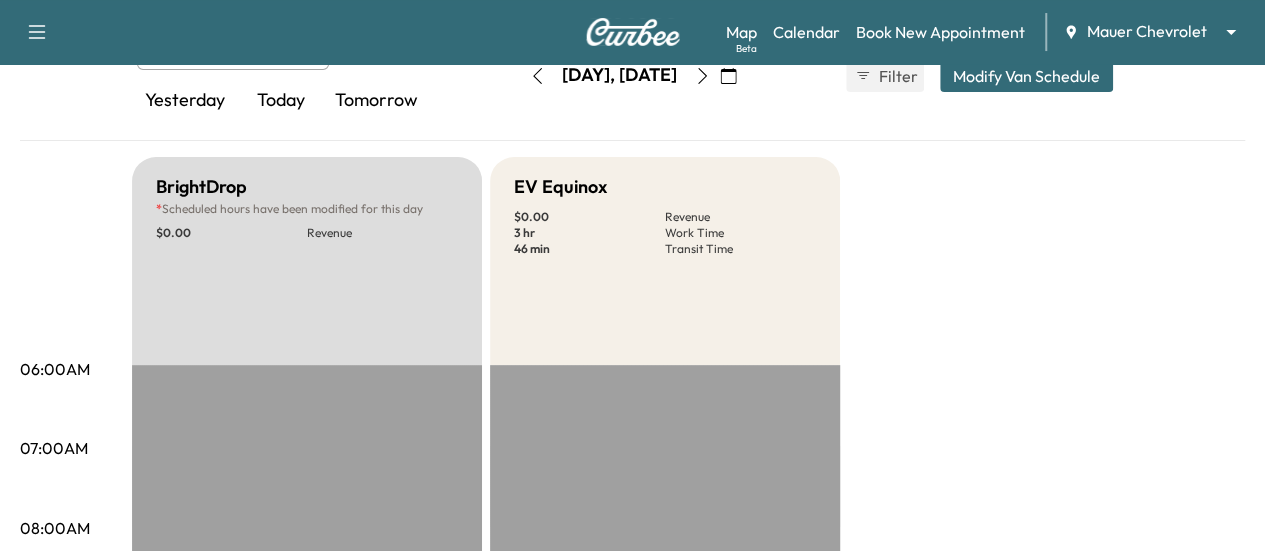 click at bounding box center [702, 76] 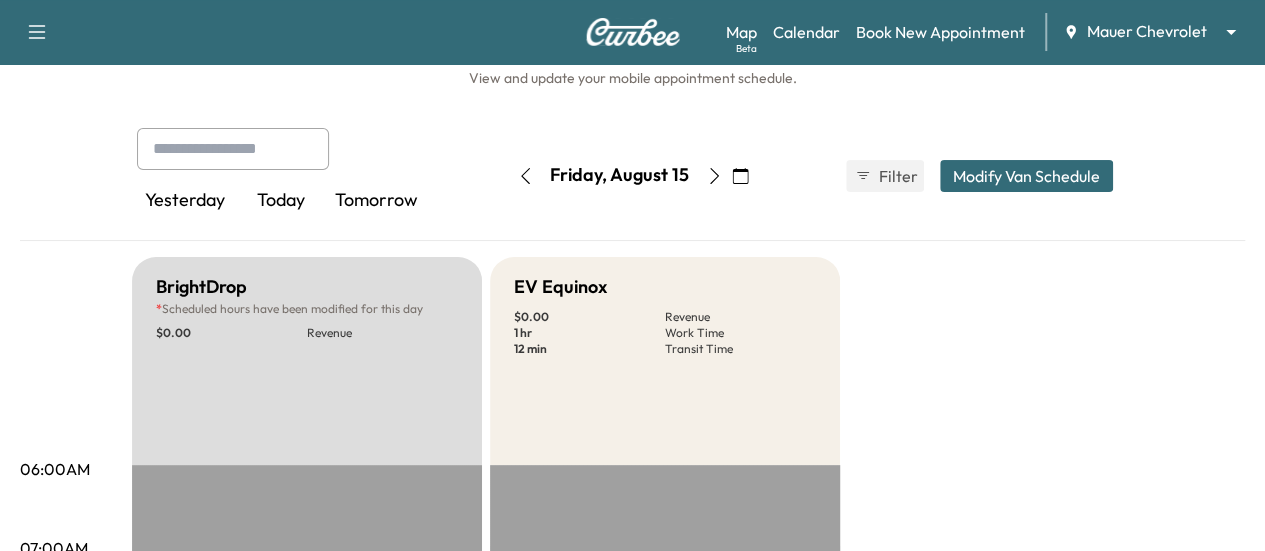 click on "Yesterday Today Tomorrow Fri [DATE] [YEAR] S M T W T F S   27   28   29   30   31   1   2   3   4   5   6   7   8   9   10   11   12   13   14   15   16   17   18   19   20   21   22   23   24   25   26   27   28   29   30   31   1   2   3   4   5 Cancel Done Filter Modify Van Schedule Modify Van Schedule Van Schedule for  Friday, [DATE], [YEAR] *  Schedule modified Shift Start Shift End EV Equinox 8:30 AM *** Start 5:00 PM ** Start Inactive BrightDrop - Start - Start Inactive Last Modified by  [NAME]  @   [TIME]  on [DATE] Cancel Save & Close" at bounding box center [633, 176] 